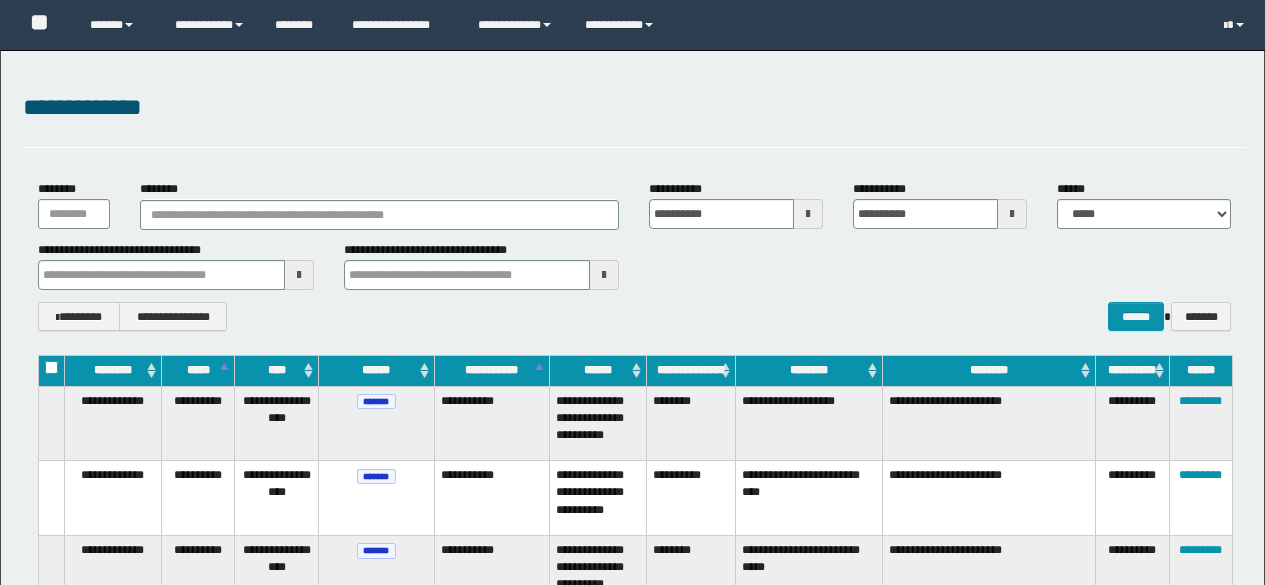 scroll, scrollTop: 0, scrollLeft: 0, axis: both 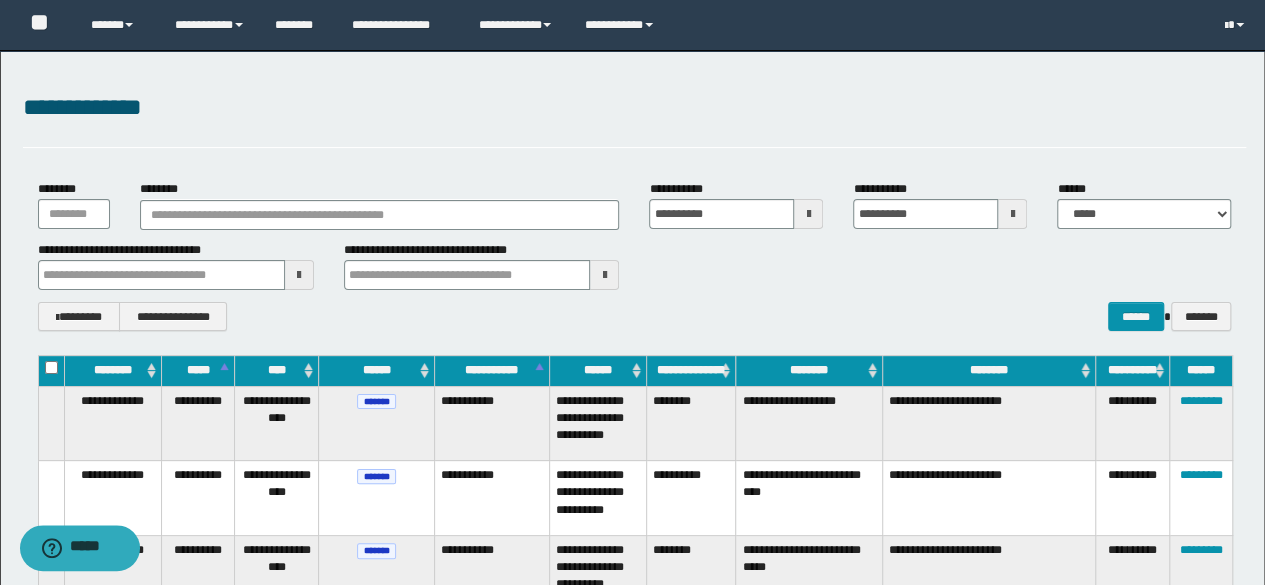 type on "**********" 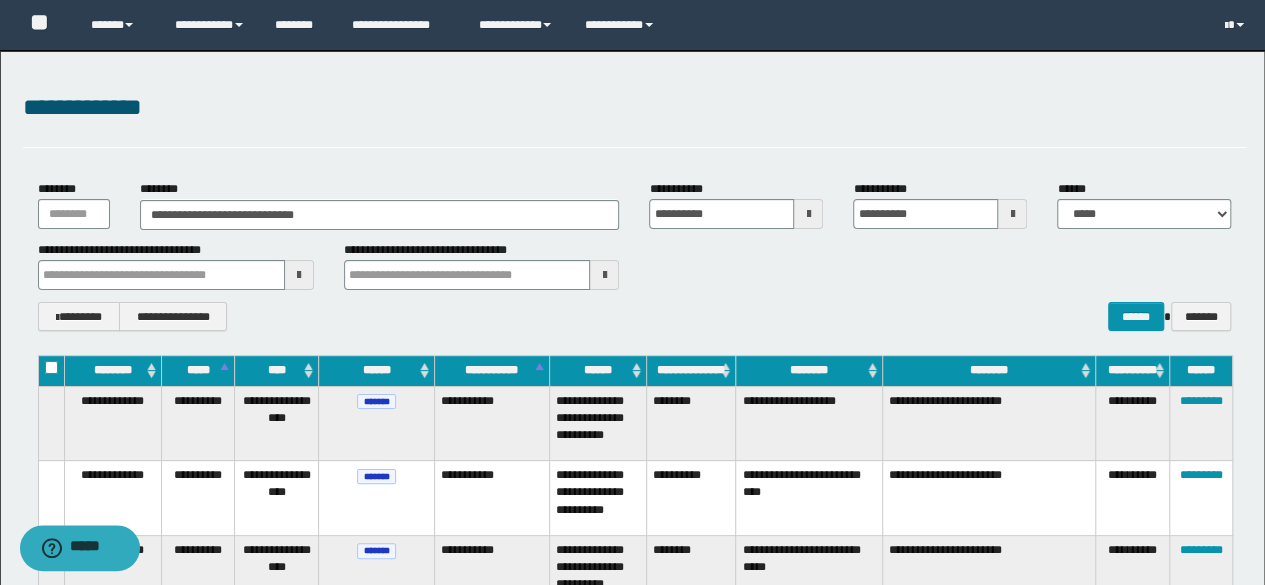 type on "**********" 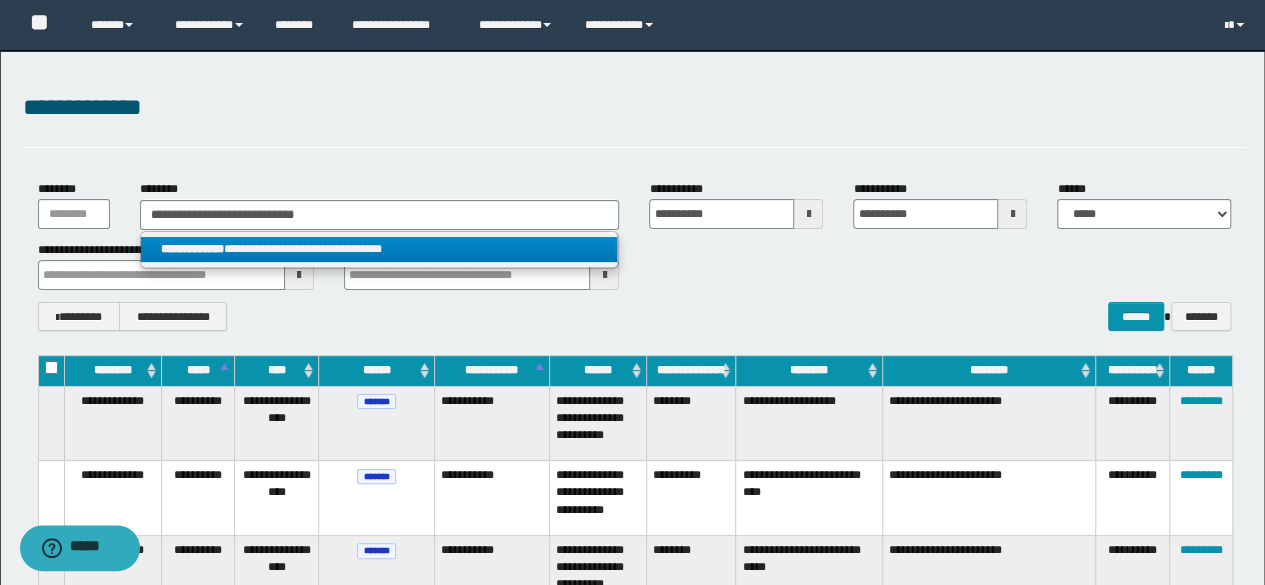 type on "**********" 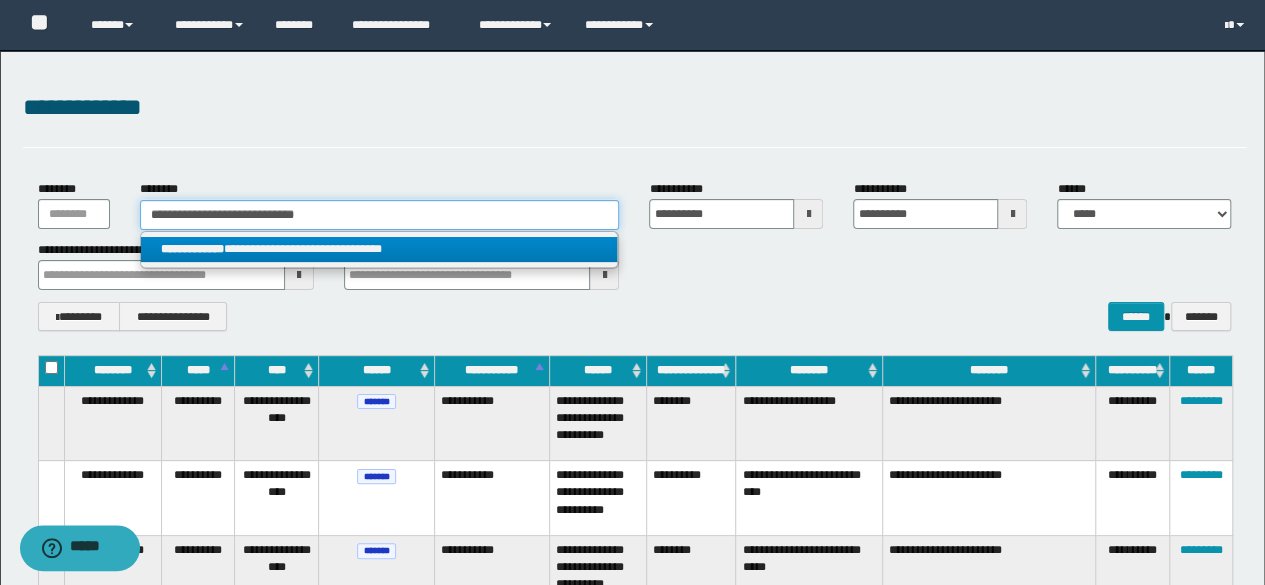 type 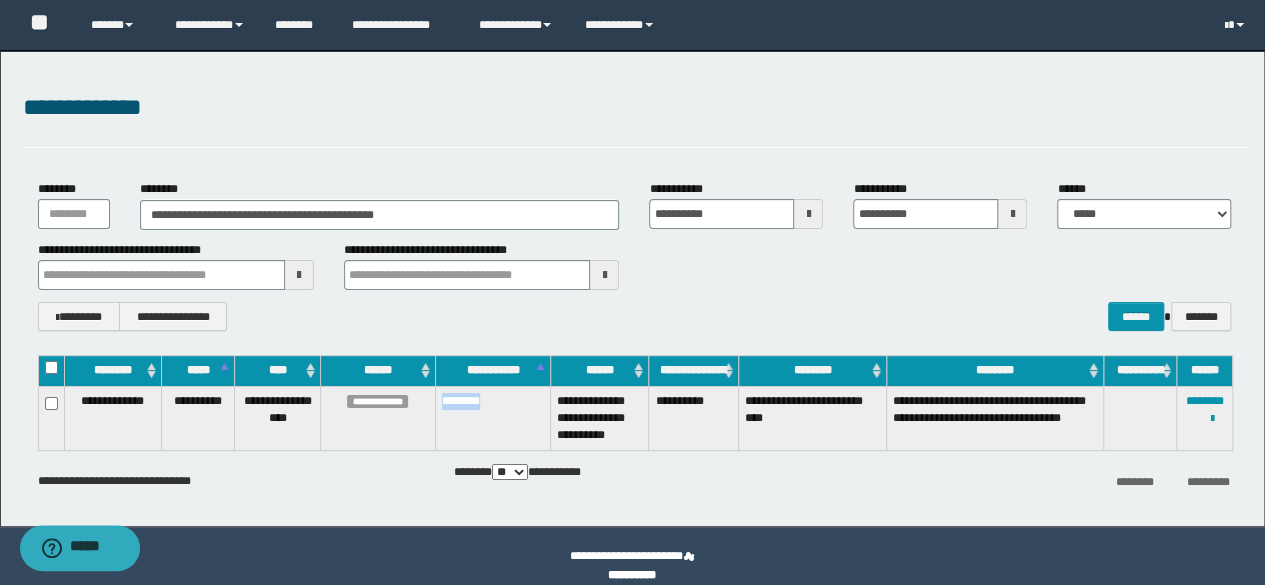 drag, startPoint x: 494, startPoint y: 401, endPoint x: 439, endPoint y: 399, distance: 55.03635 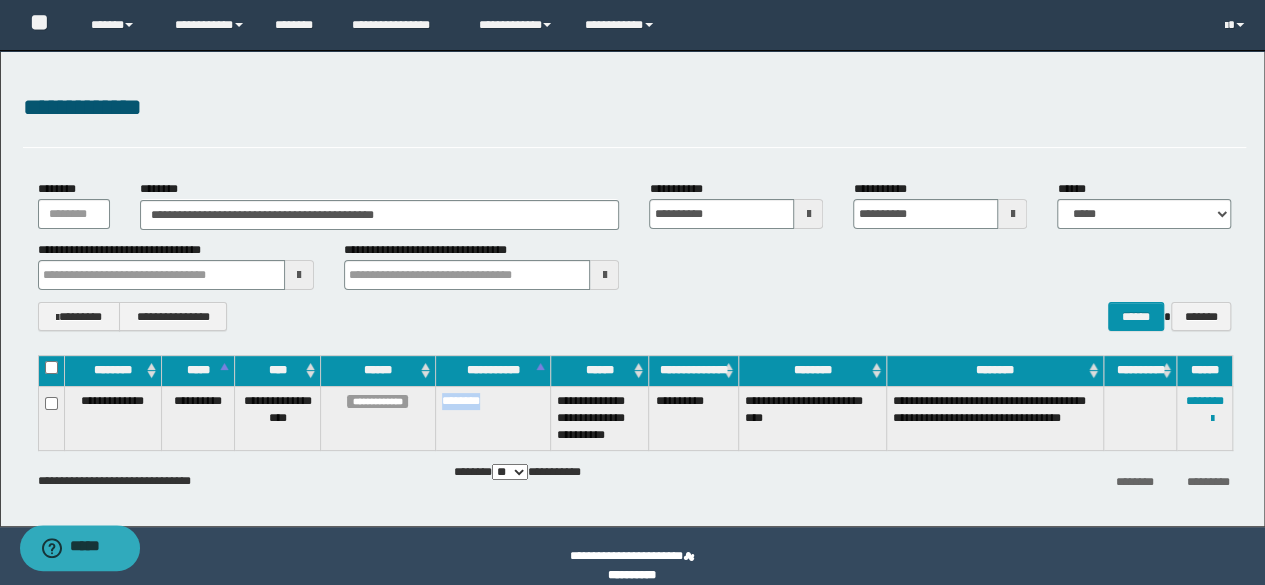 copy on "********" 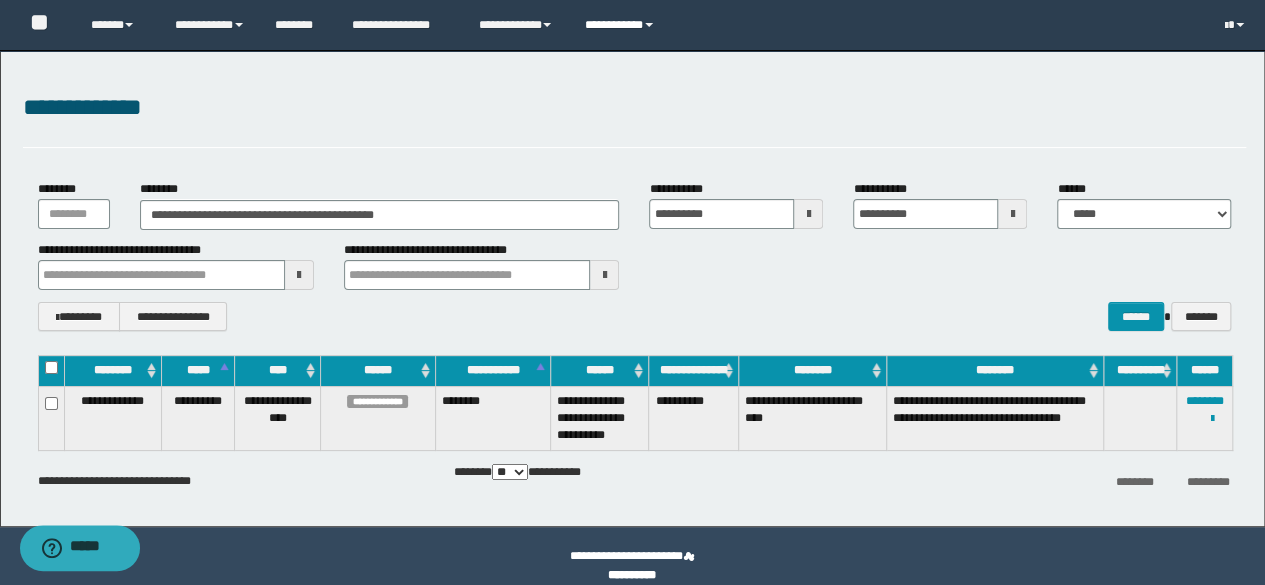 click on "**********" at bounding box center [622, 25] 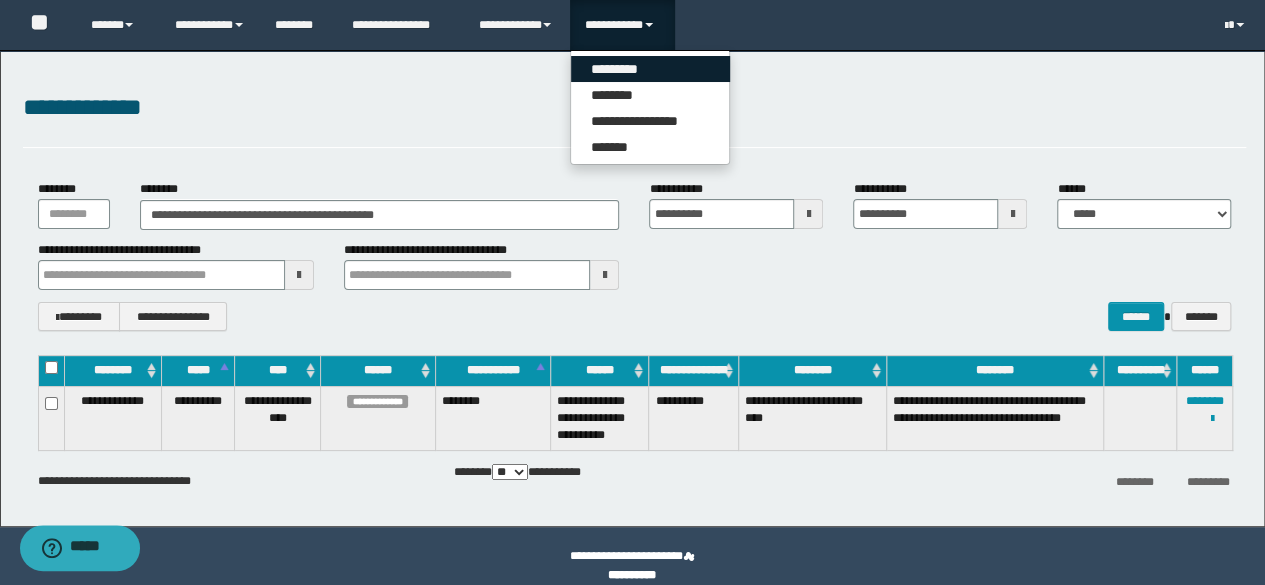 click on "*********" at bounding box center (650, 69) 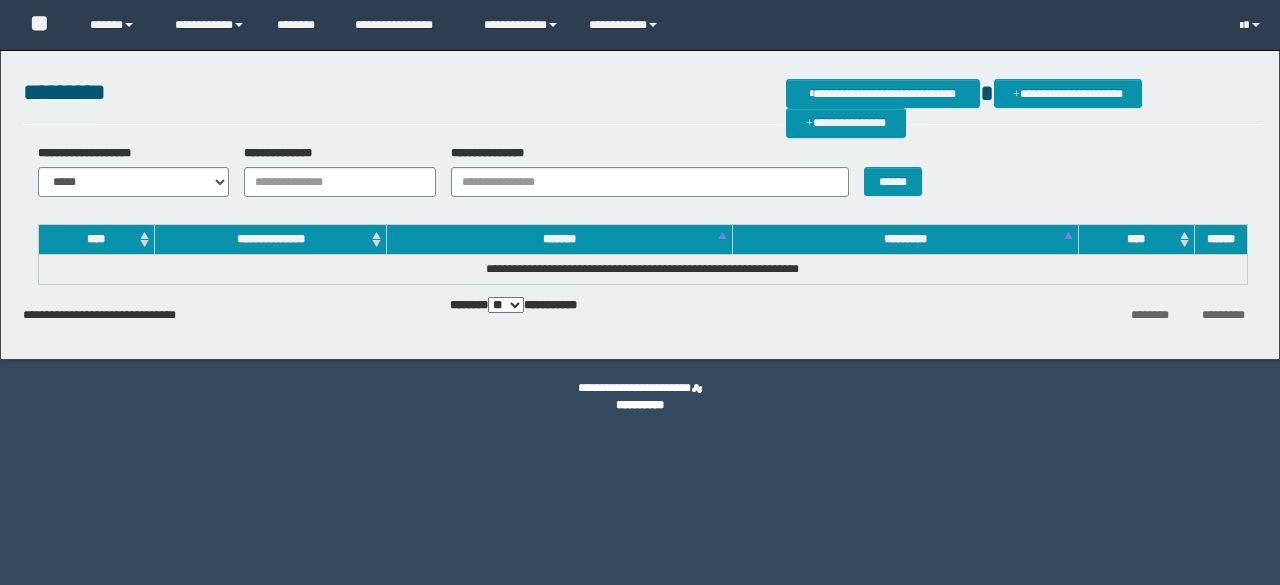 scroll, scrollTop: 0, scrollLeft: 0, axis: both 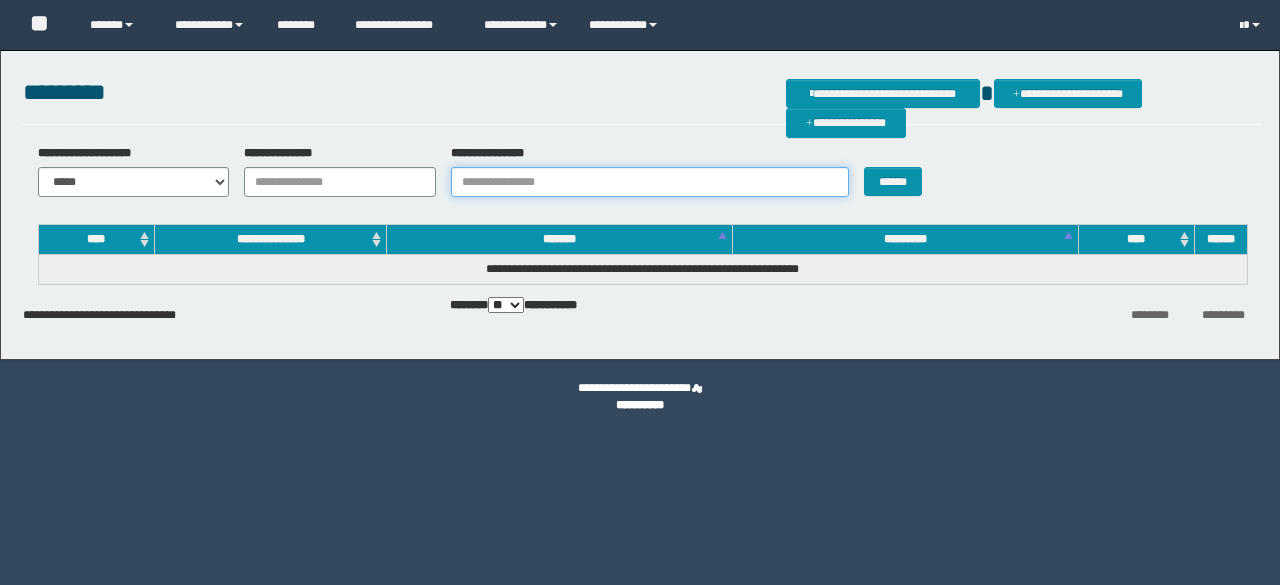 click on "**********" at bounding box center [650, 182] 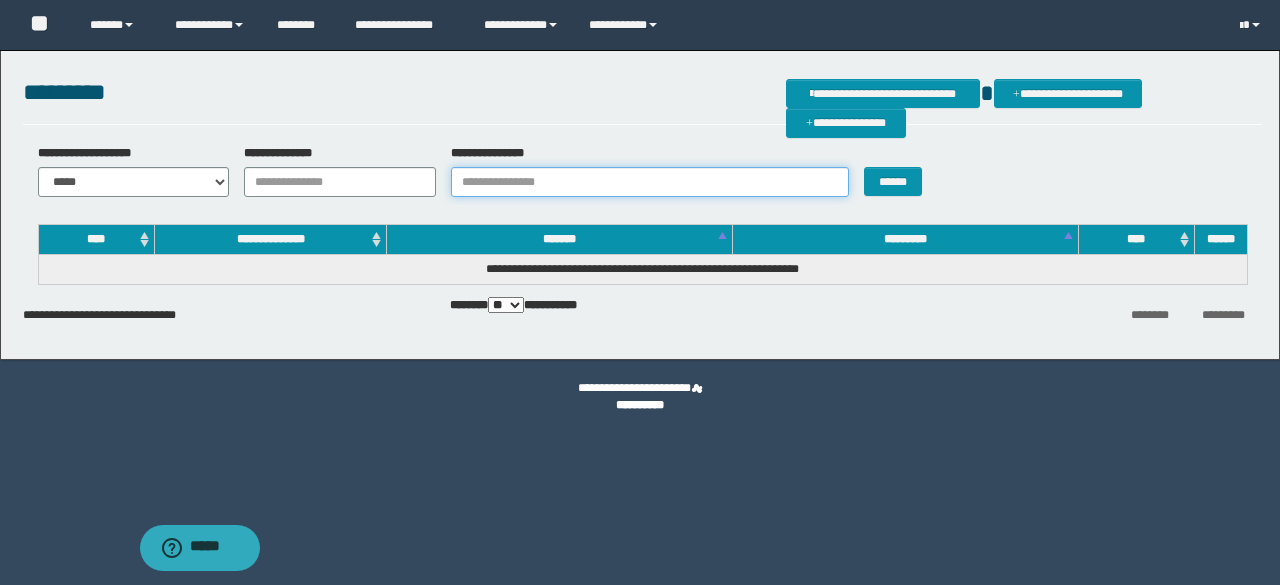 paste on "**********" 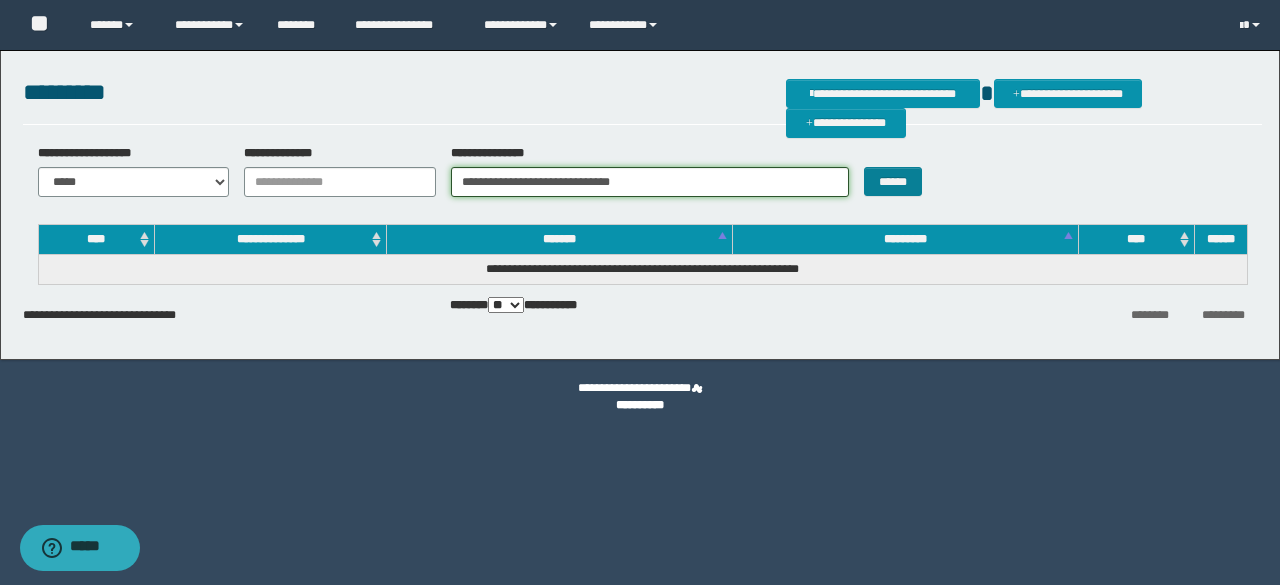 type on "**********" 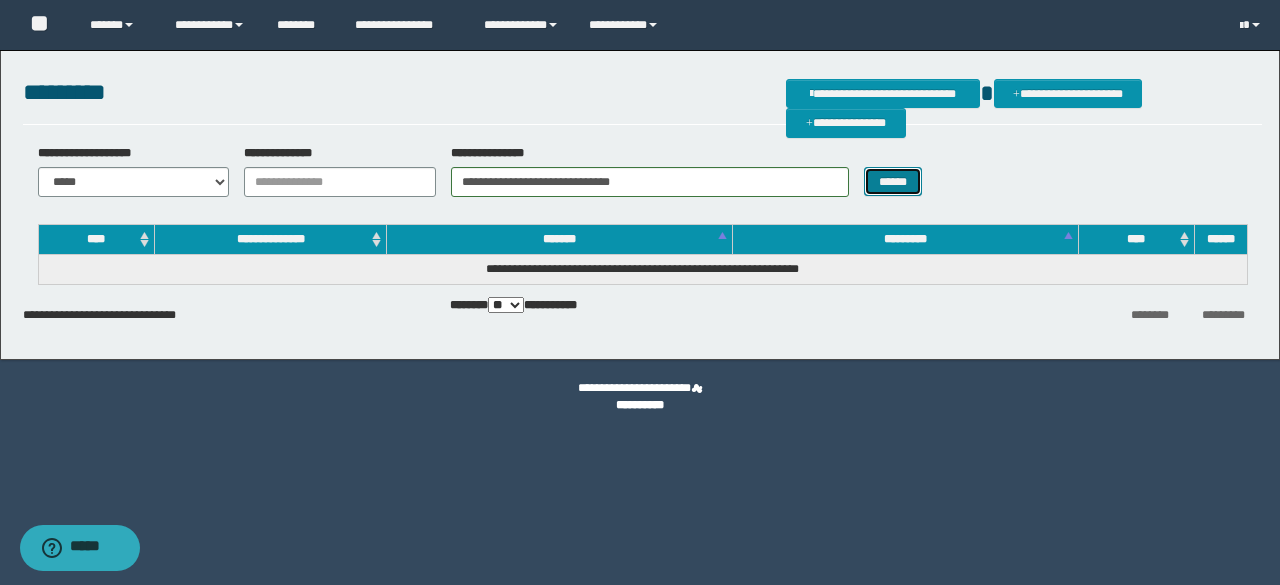 click on "******" at bounding box center (893, 181) 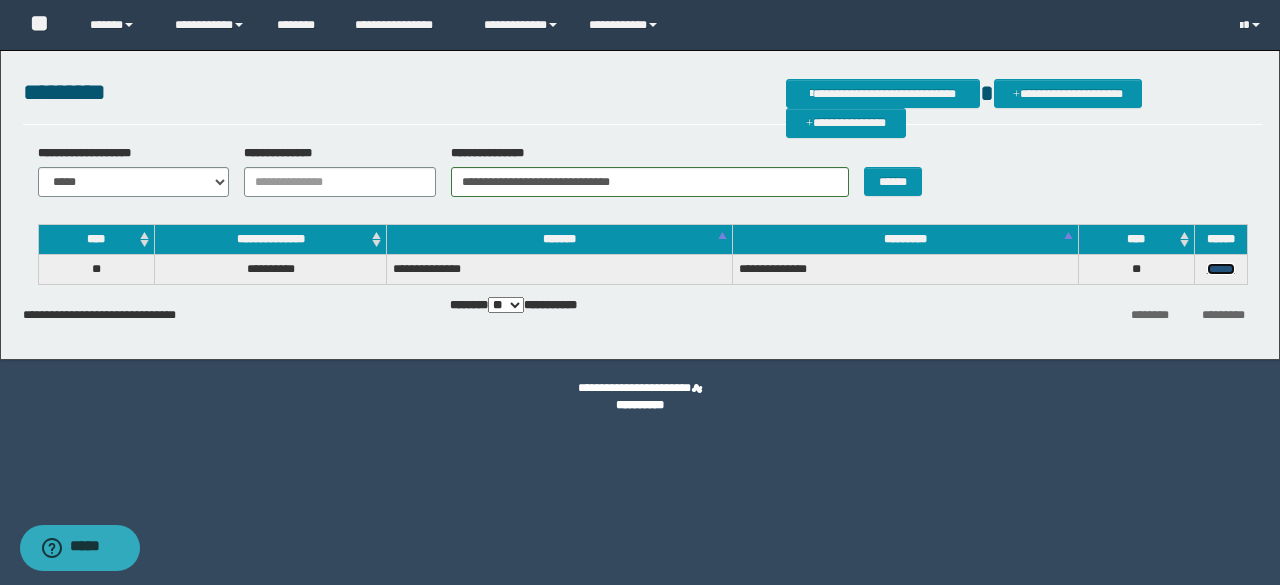 click on "******" at bounding box center (1221, 269) 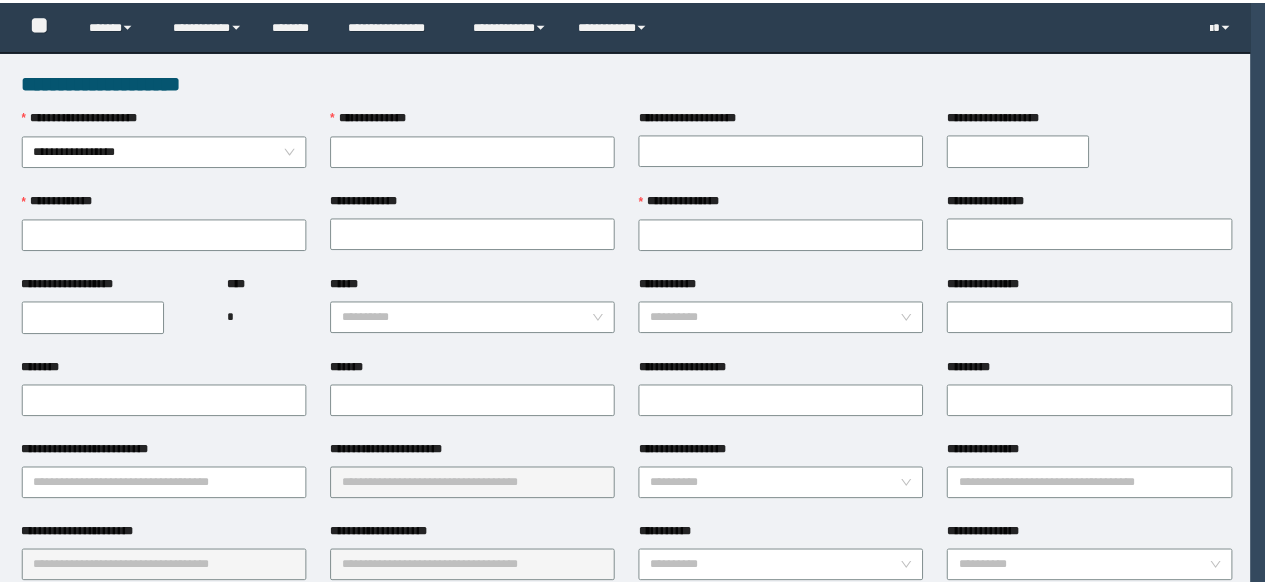 scroll, scrollTop: 0, scrollLeft: 0, axis: both 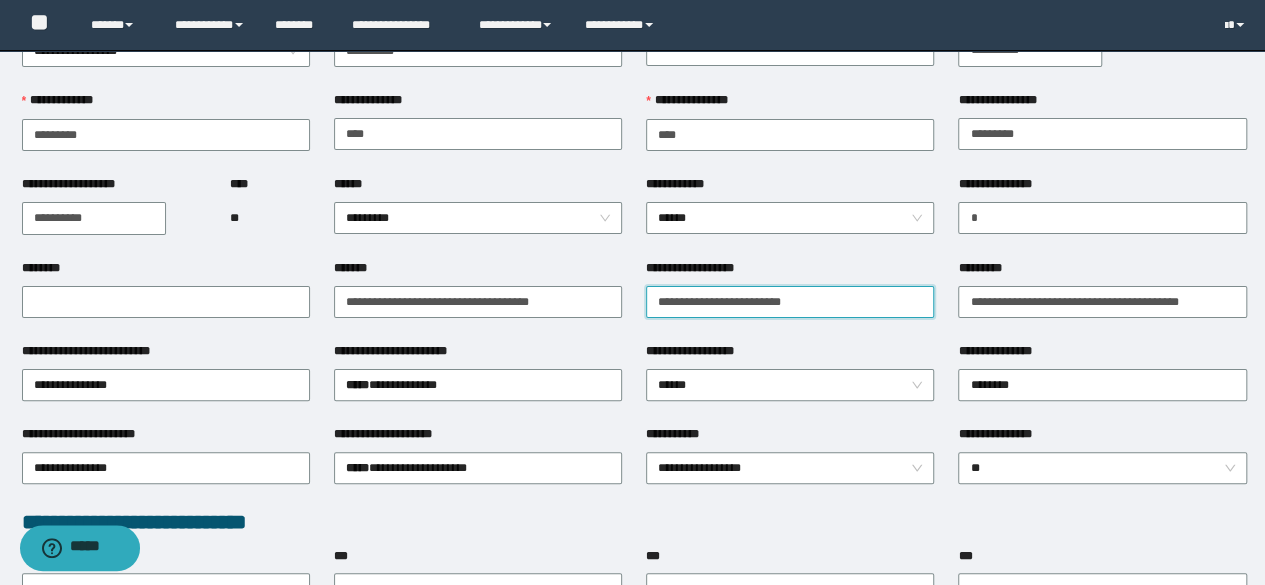 drag, startPoint x: 824, startPoint y: 311, endPoint x: 633, endPoint y: 312, distance: 191.00262 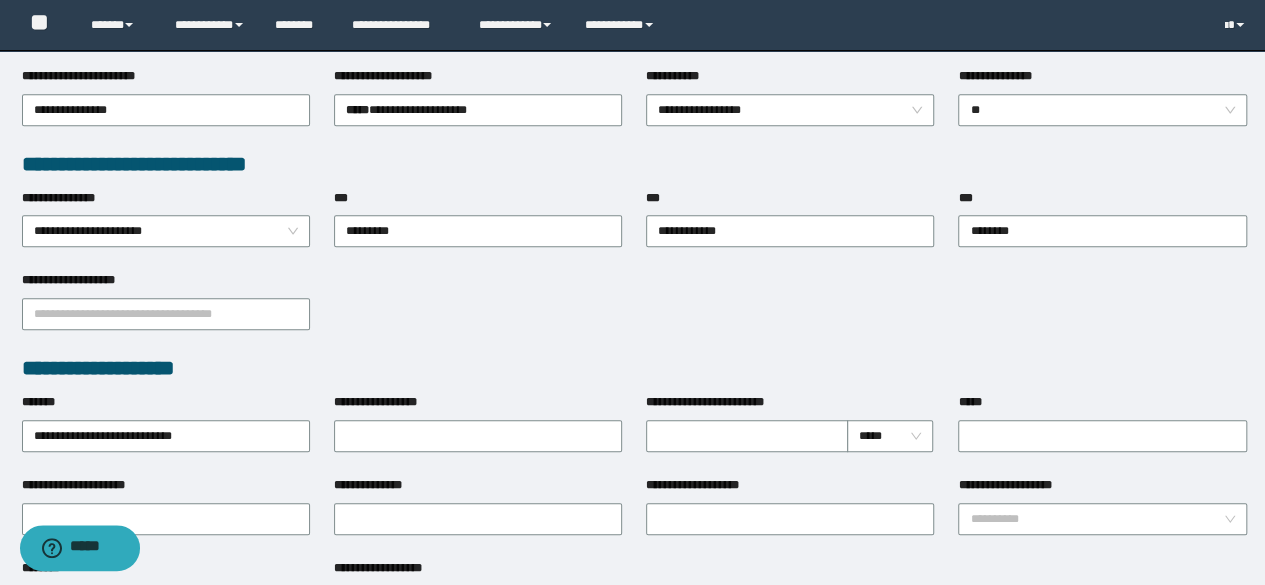 scroll, scrollTop: 500, scrollLeft: 0, axis: vertical 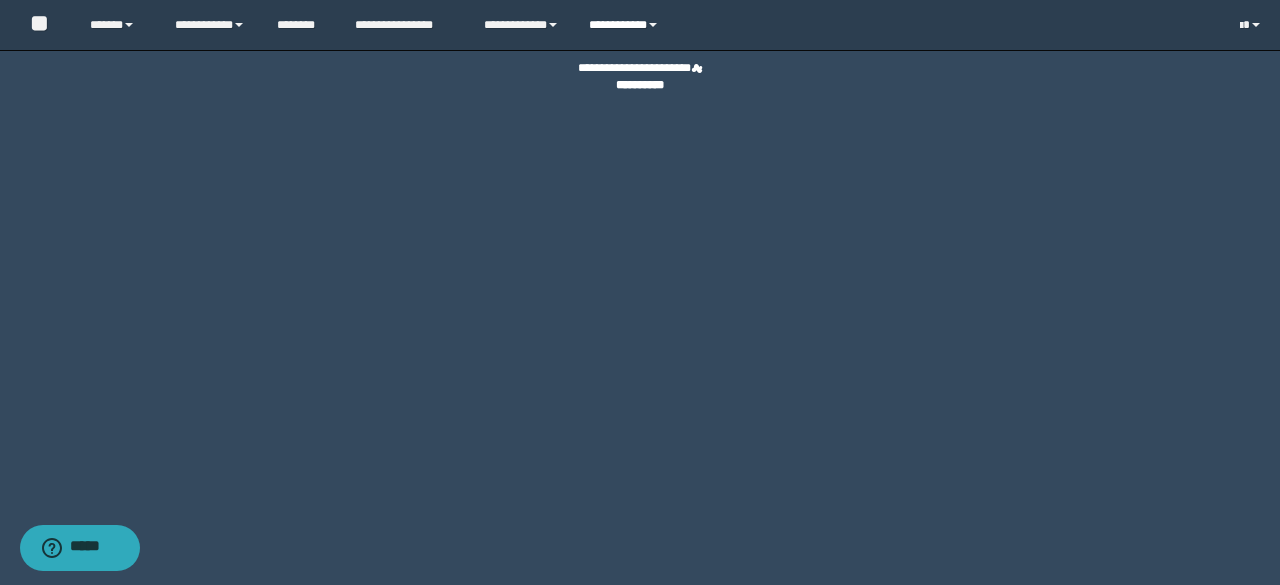 click on "**********" at bounding box center [626, 25] 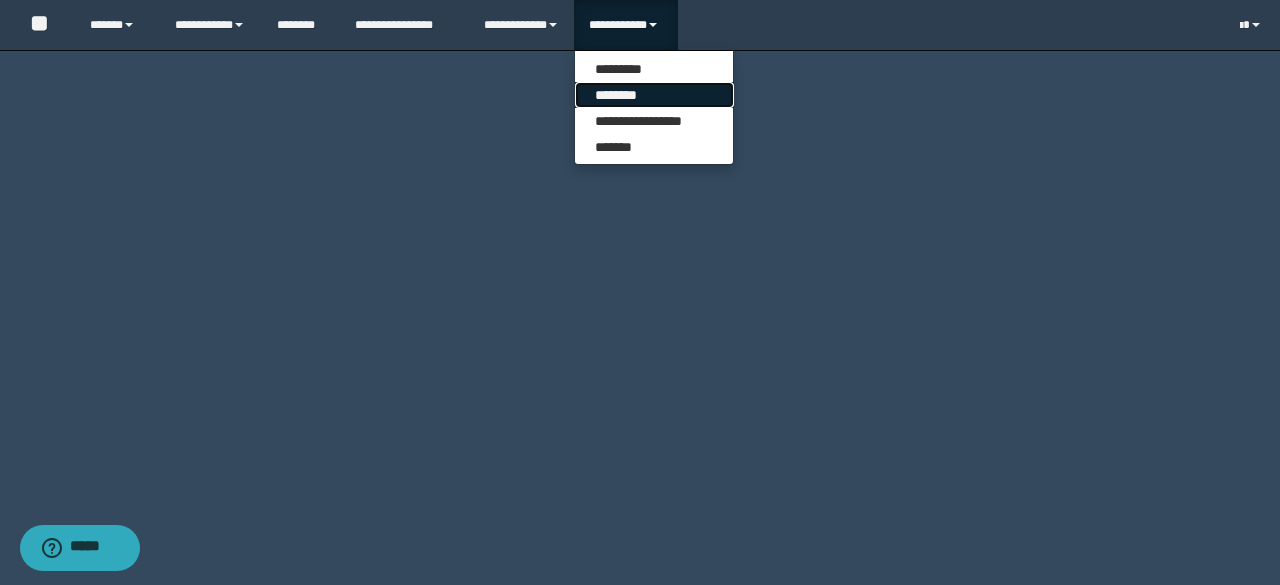 click on "********" at bounding box center (654, 95) 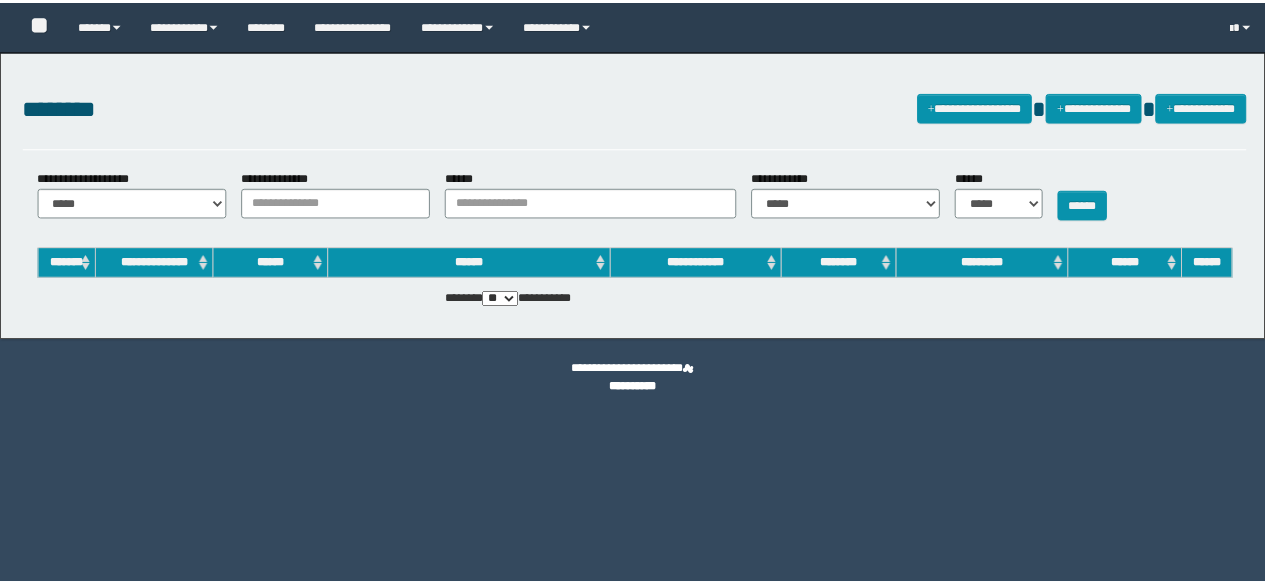 scroll, scrollTop: 0, scrollLeft: 0, axis: both 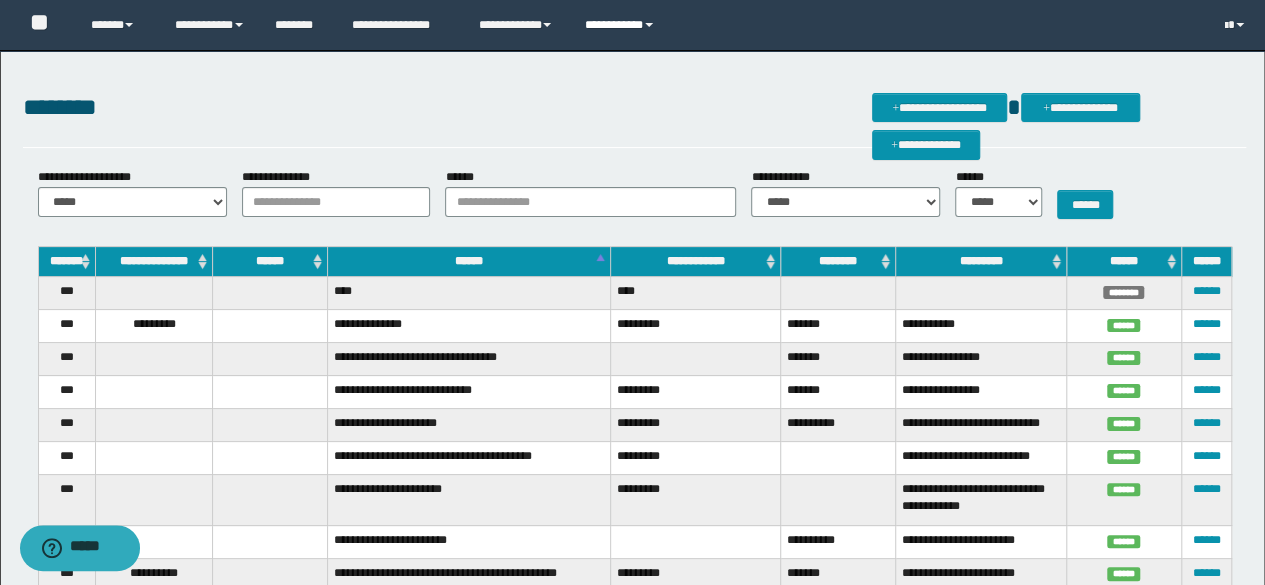 drag, startPoint x: 592, startPoint y: 25, endPoint x: 614, endPoint y: 38, distance: 25.553865 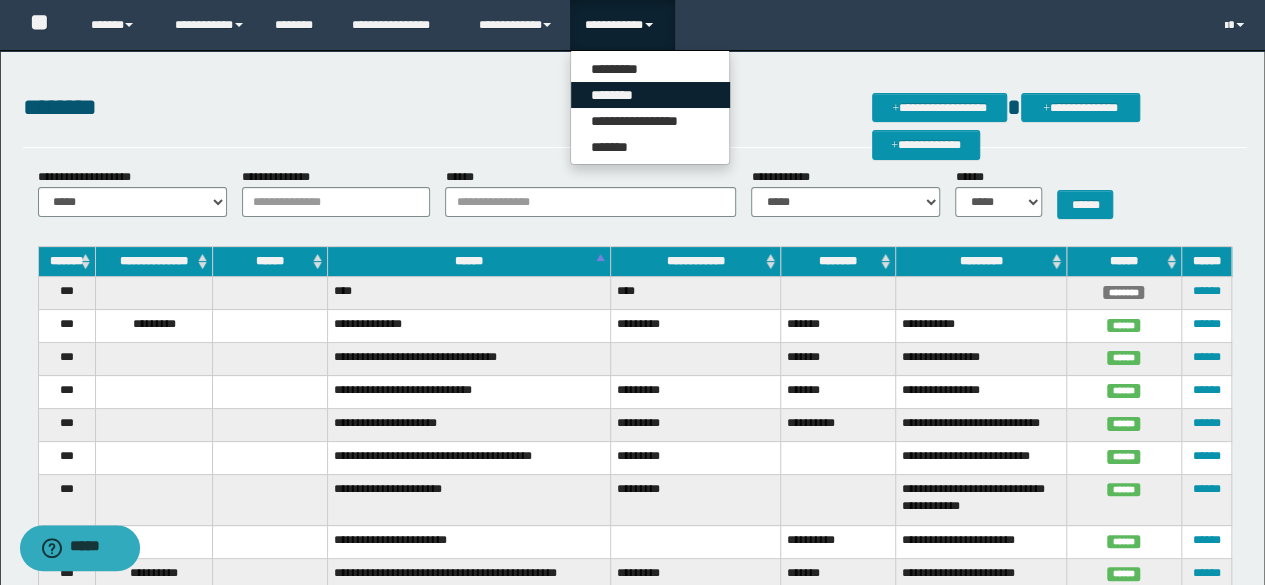 click on "********" at bounding box center (650, 95) 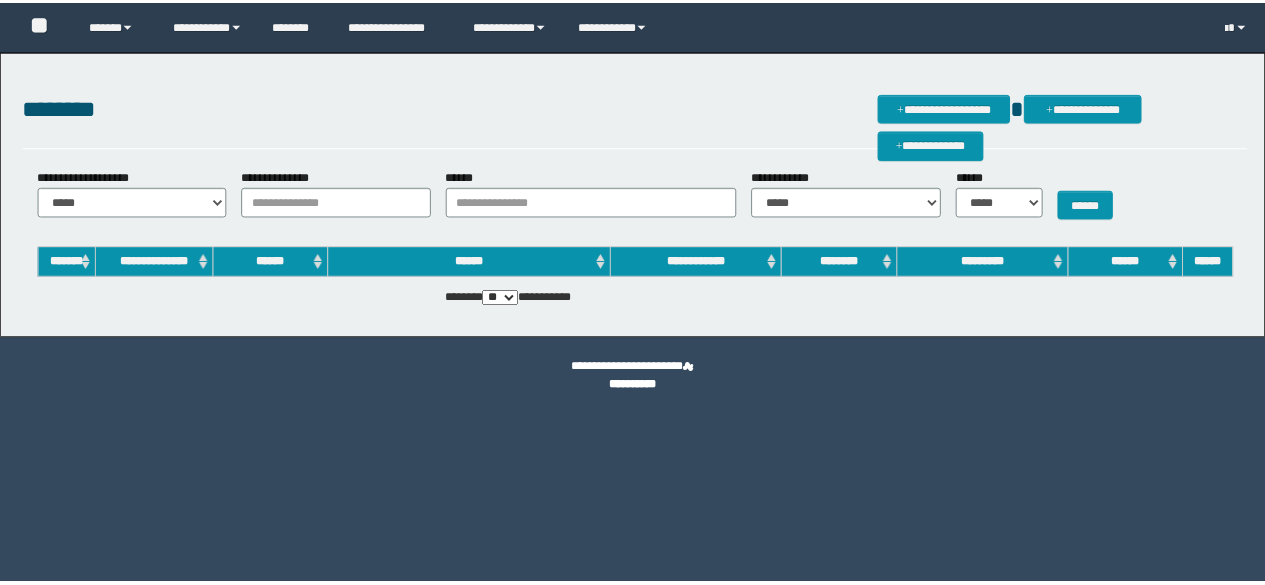 scroll, scrollTop: 0, scrollLeft: 0, axis: both 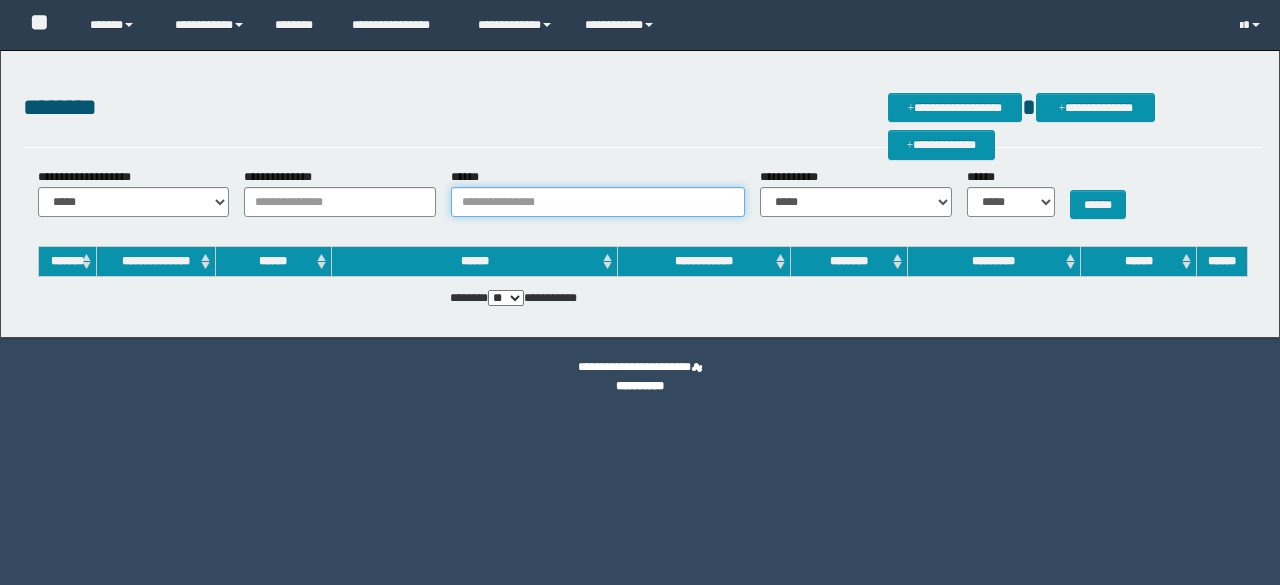 drag, startPoint x: 0, startPoint y: 0, endPoint x: 545, endPoint y: 199, distance: 580.1948 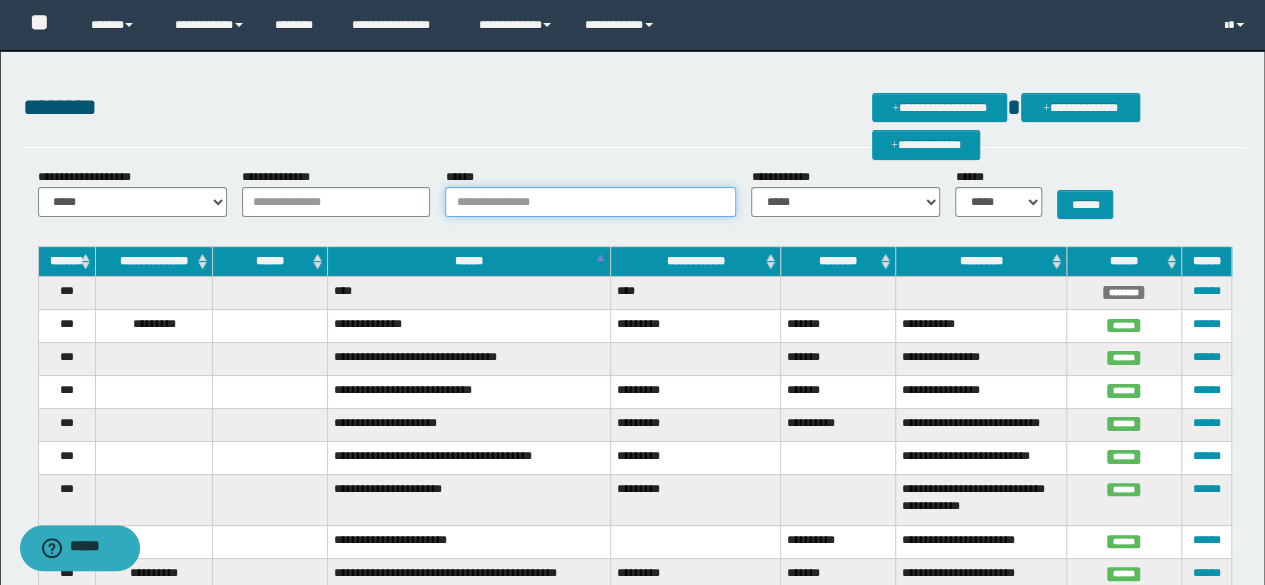 paste on "**********" 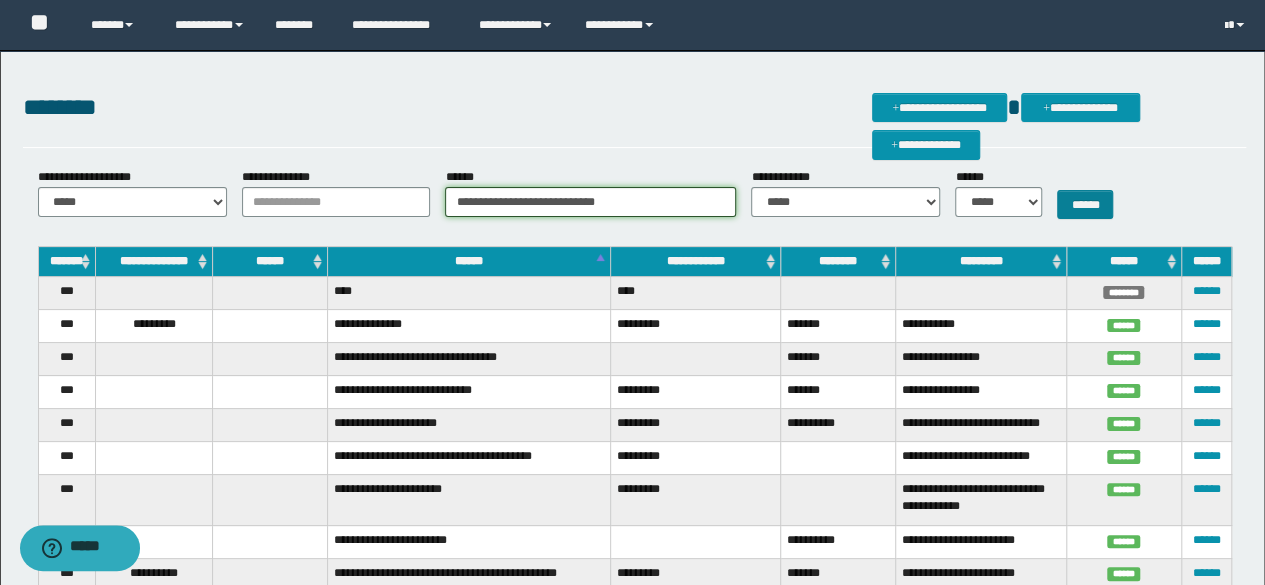 type on "**********" 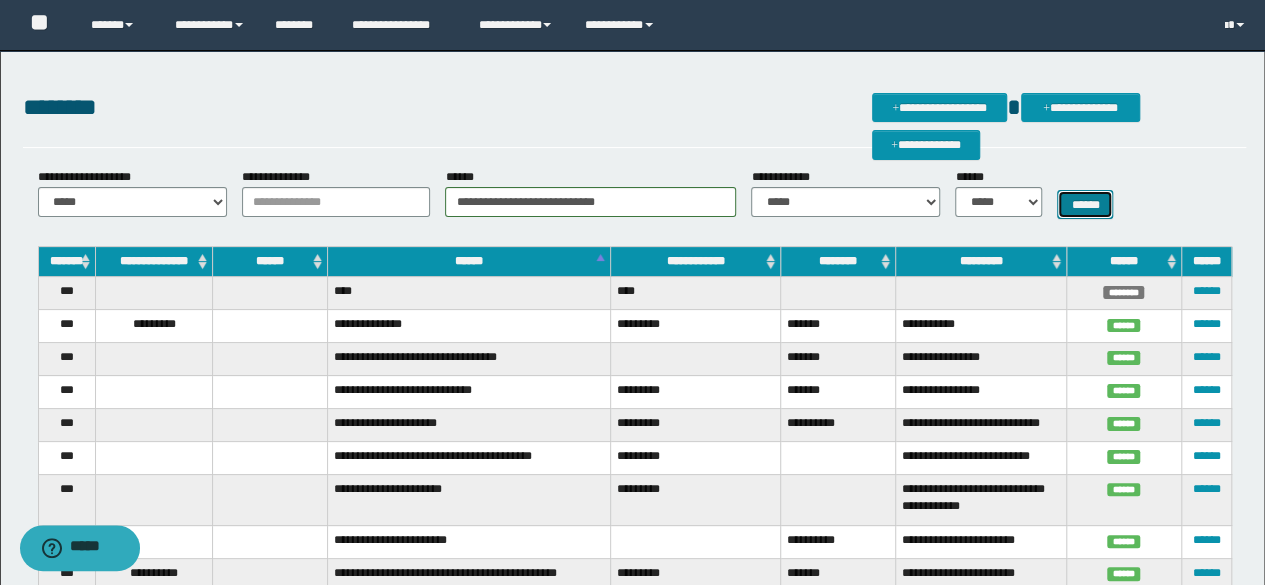 drag, startPoint x: 1078, startPoint y: 200, endPoint x: 1084, endPoint y: 211, distance: 12.529964 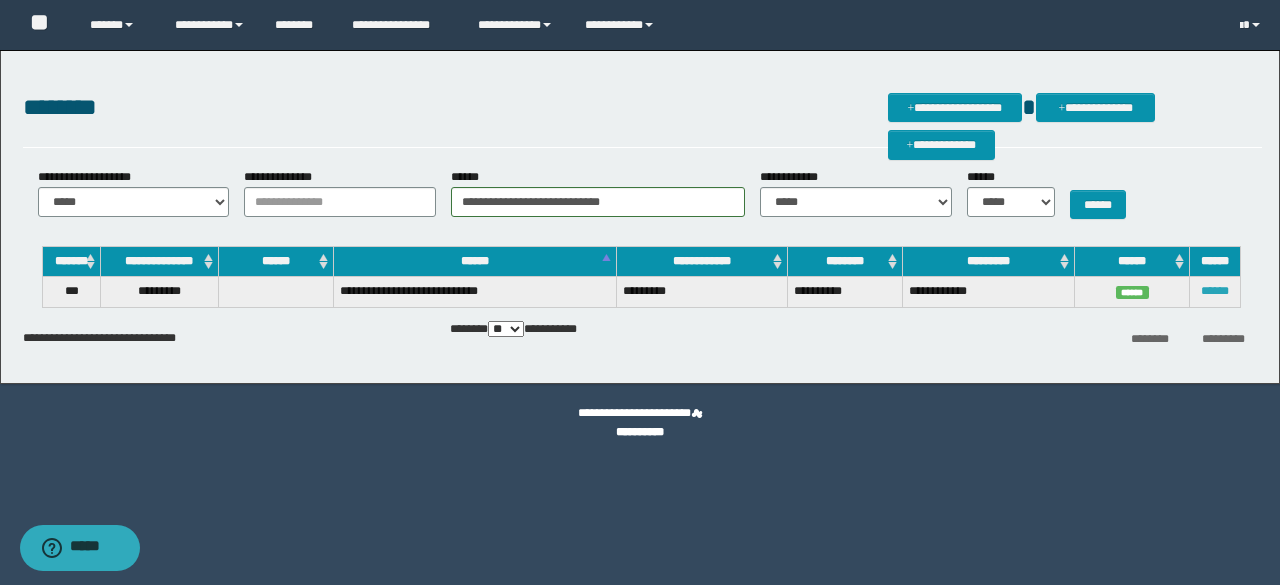 click on "******" at bounding box center [1215, 291] 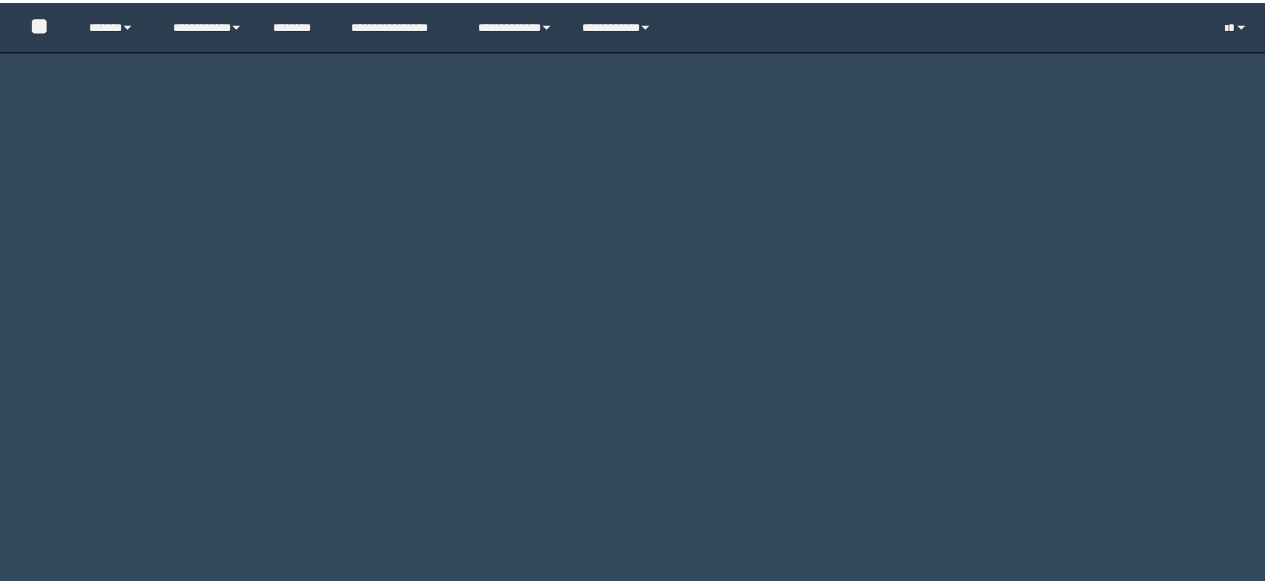 scroll, scrollTop: 0, scrollLeft: 0, axis: both 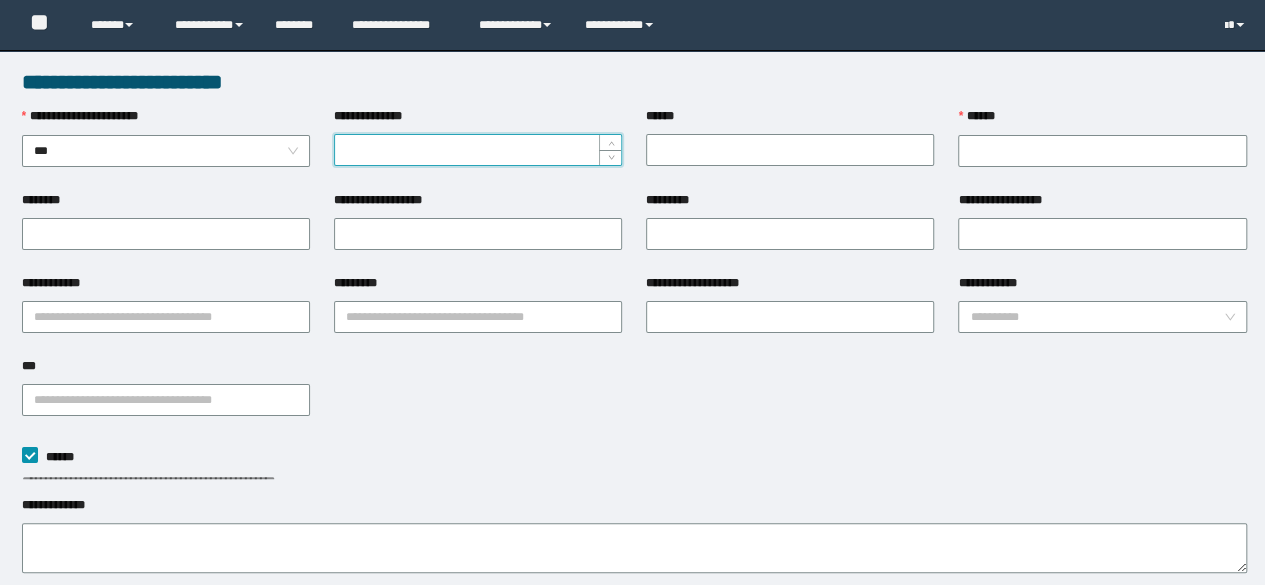 type on "*********" 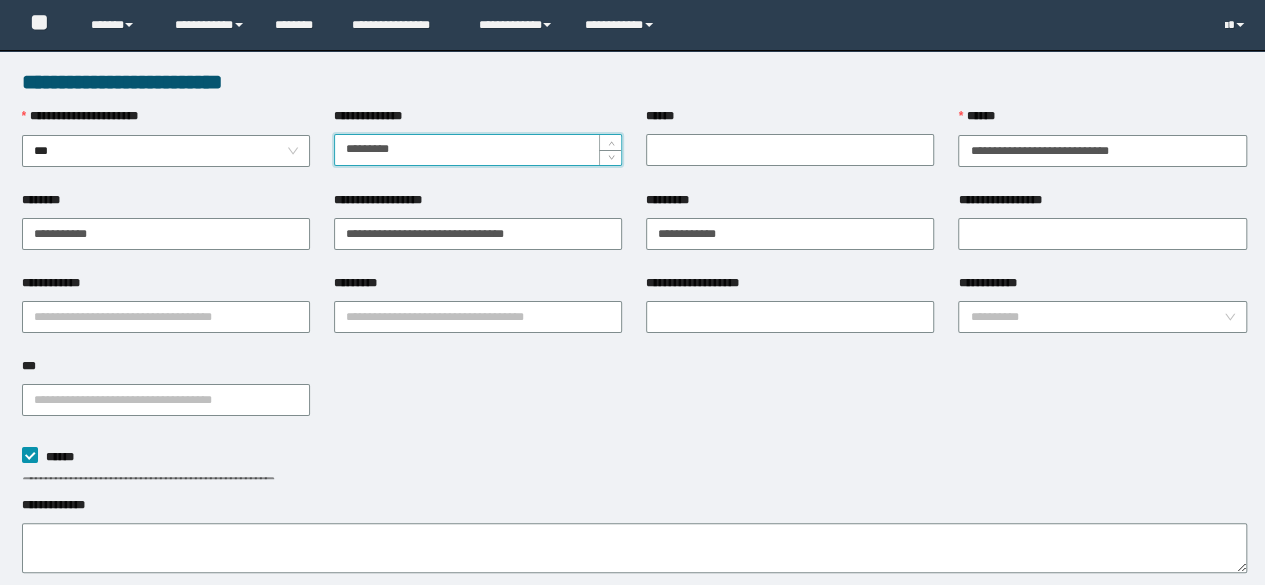 scroll, scrollTop: 0, scrollLeft: 0, axis: both 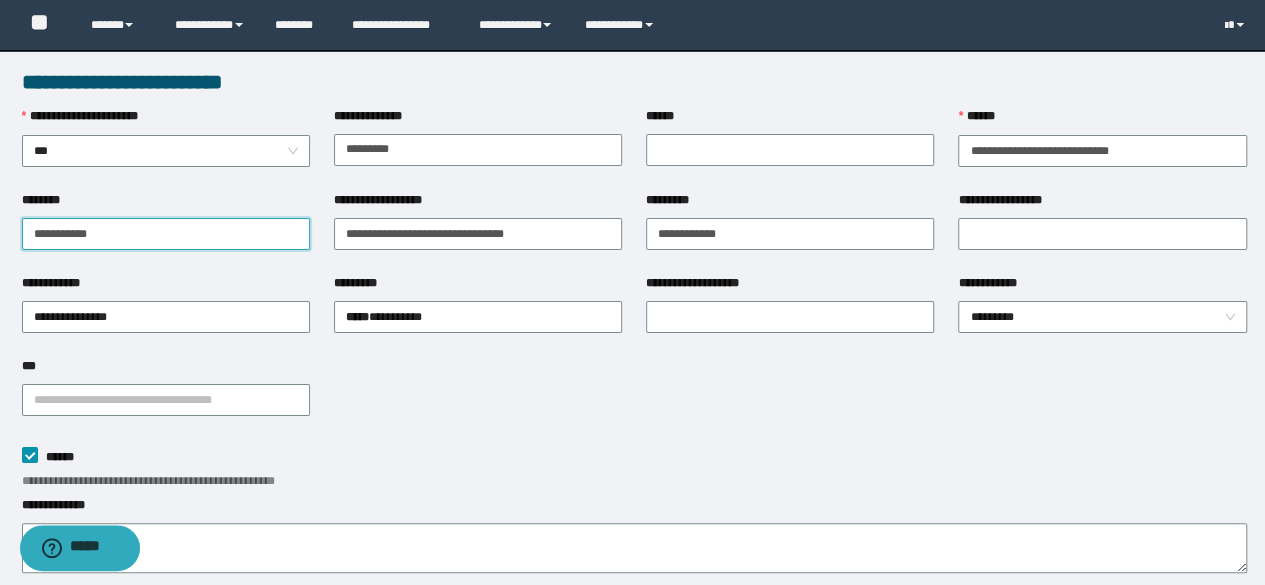drag, startPoint x: 124, startPoint y: 241, endPoint x: 4, endPoint y: 233, distance: 120.26637 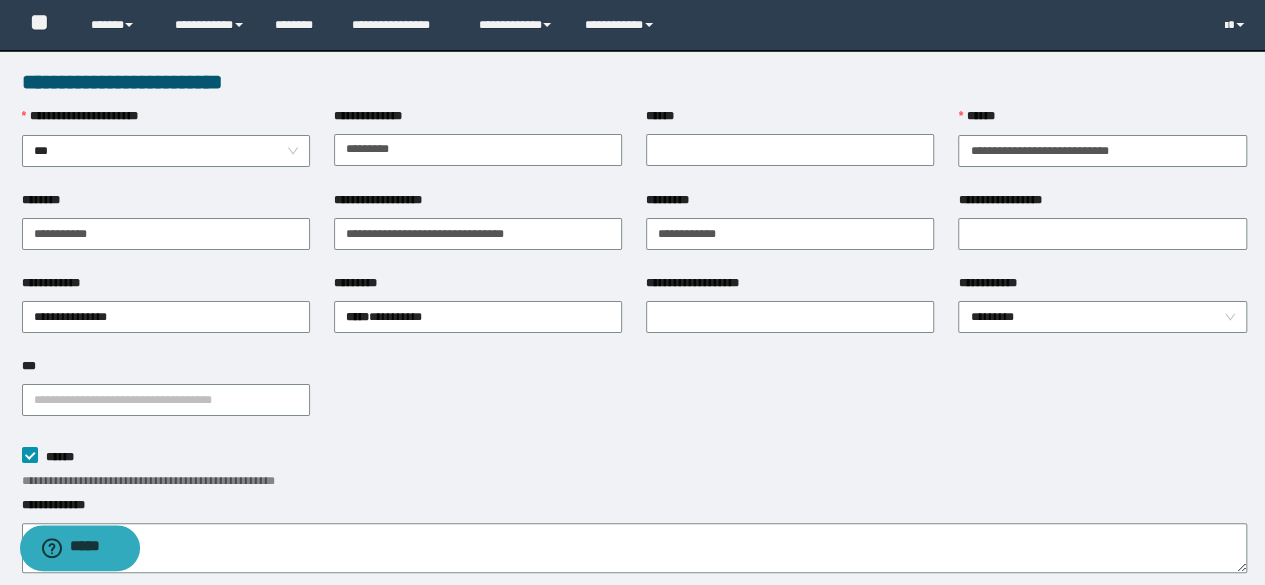 click on "**********" at bounding box center [634, 398] 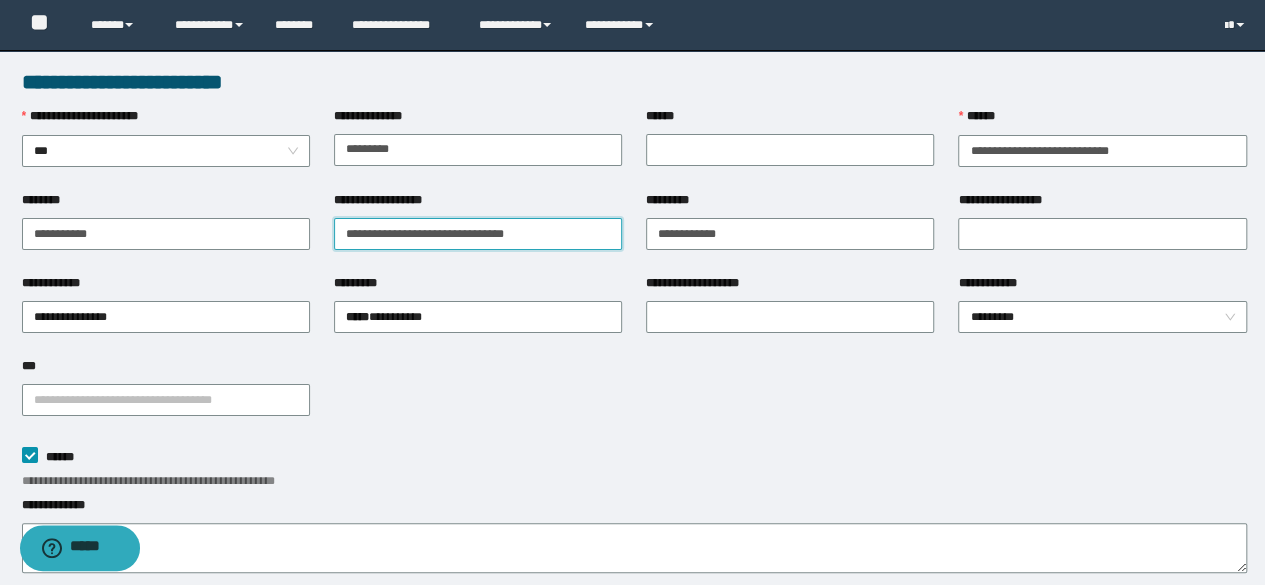 drag, startPoint x: 571, startPoint y: 236, endPoint x: 336, endPoint y: 241, distance: 235.05319 